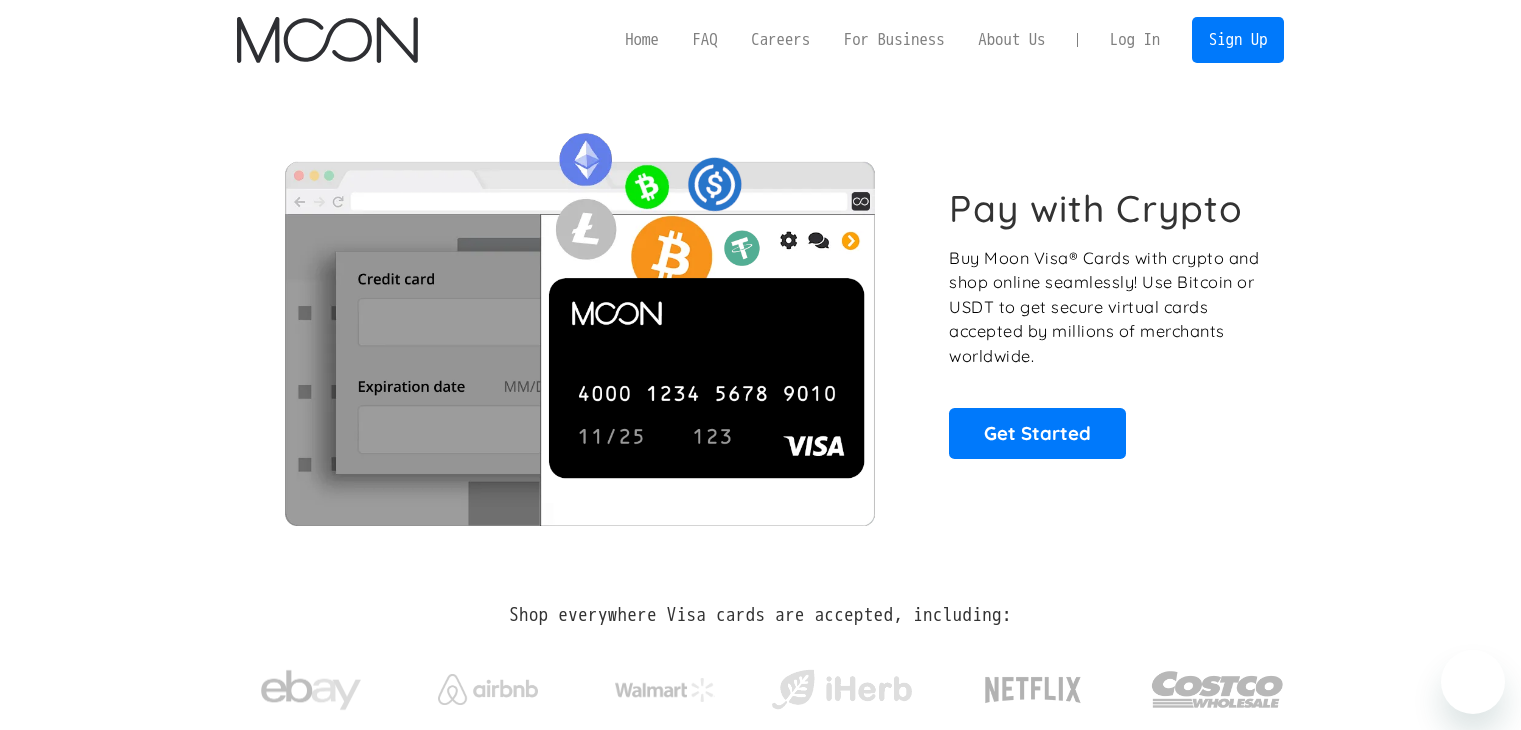 scroll, scrollTop: 0, scrollLeft: 0, axis: both 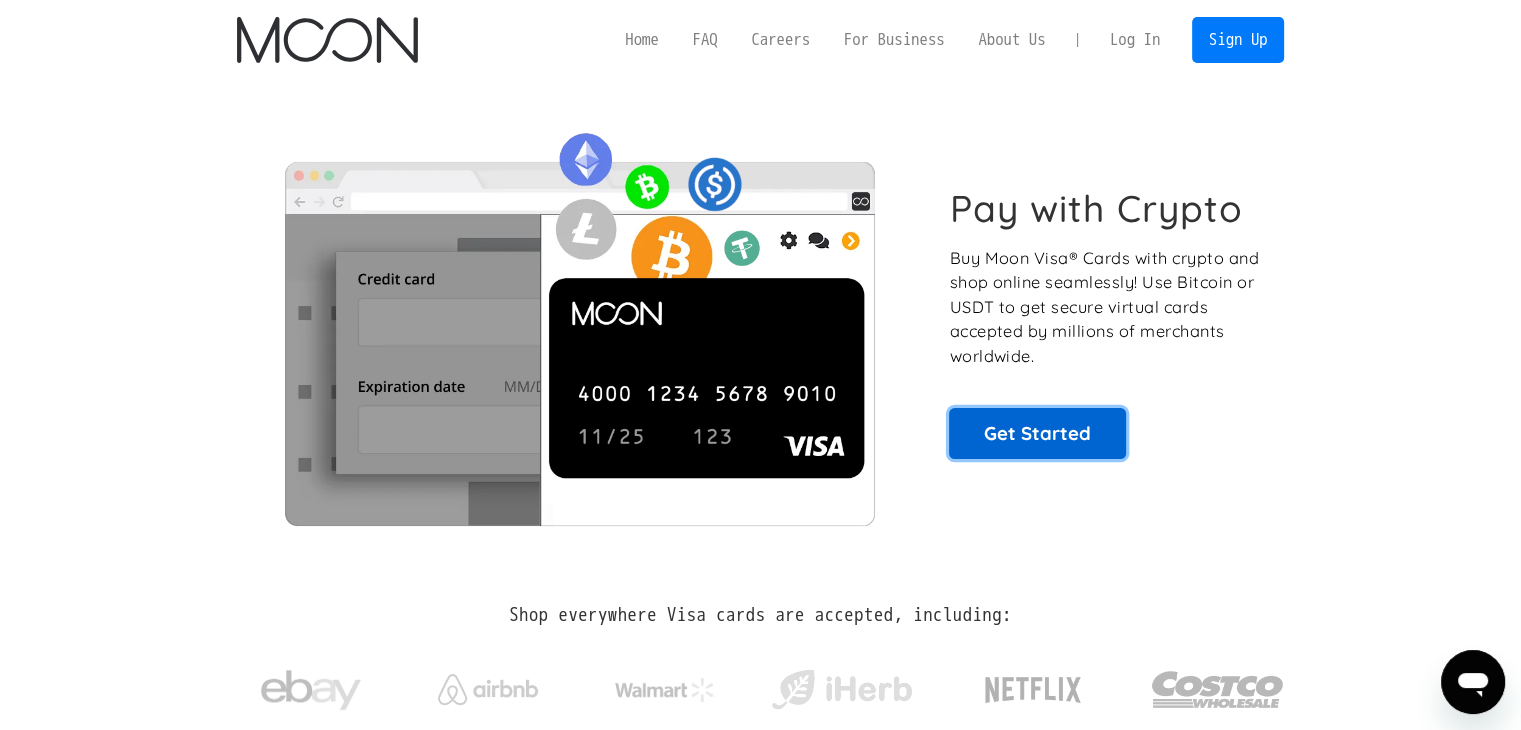 click on "Get Started" at bounding box center (1037, 433) 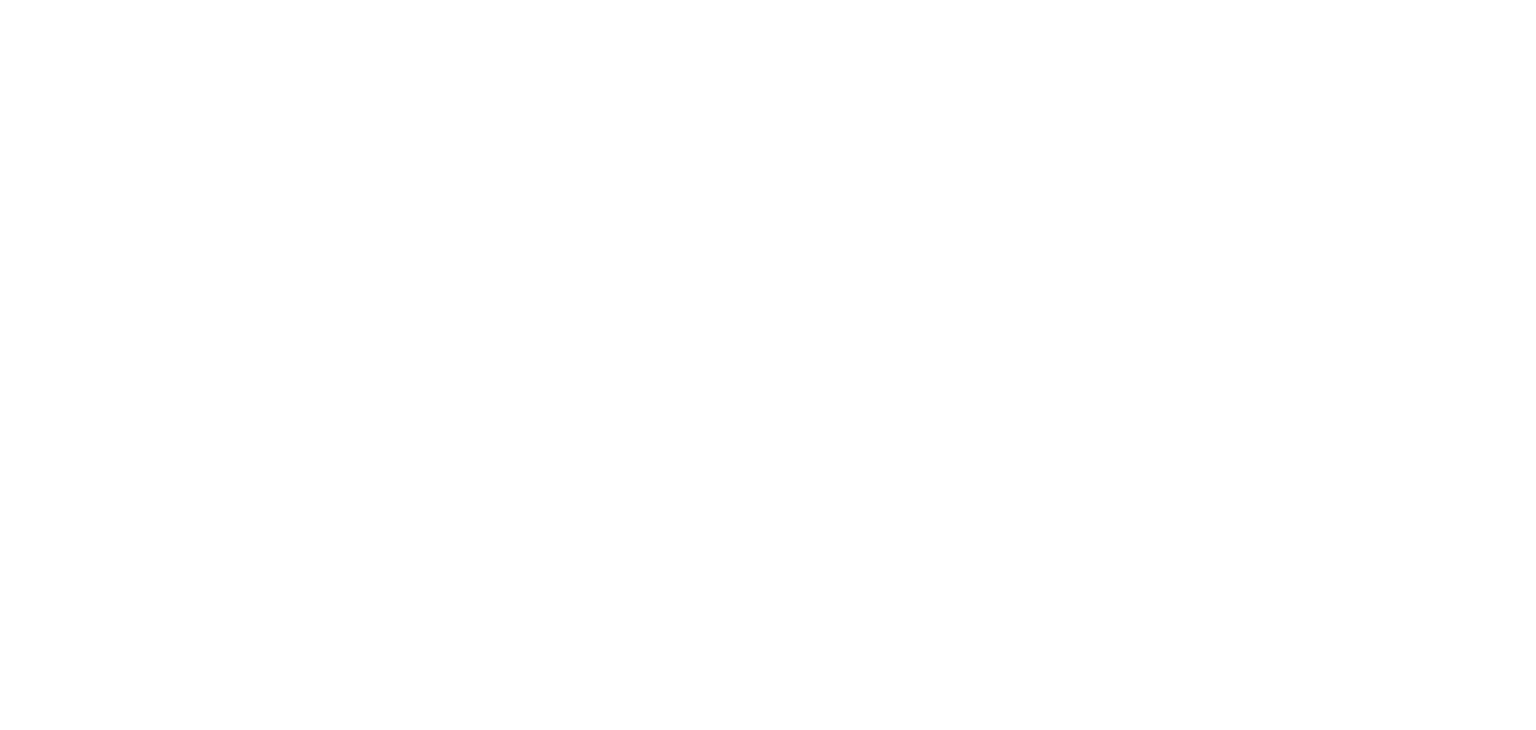 scroll, scrollTop: 0, scrollLeft: 0, axis: both 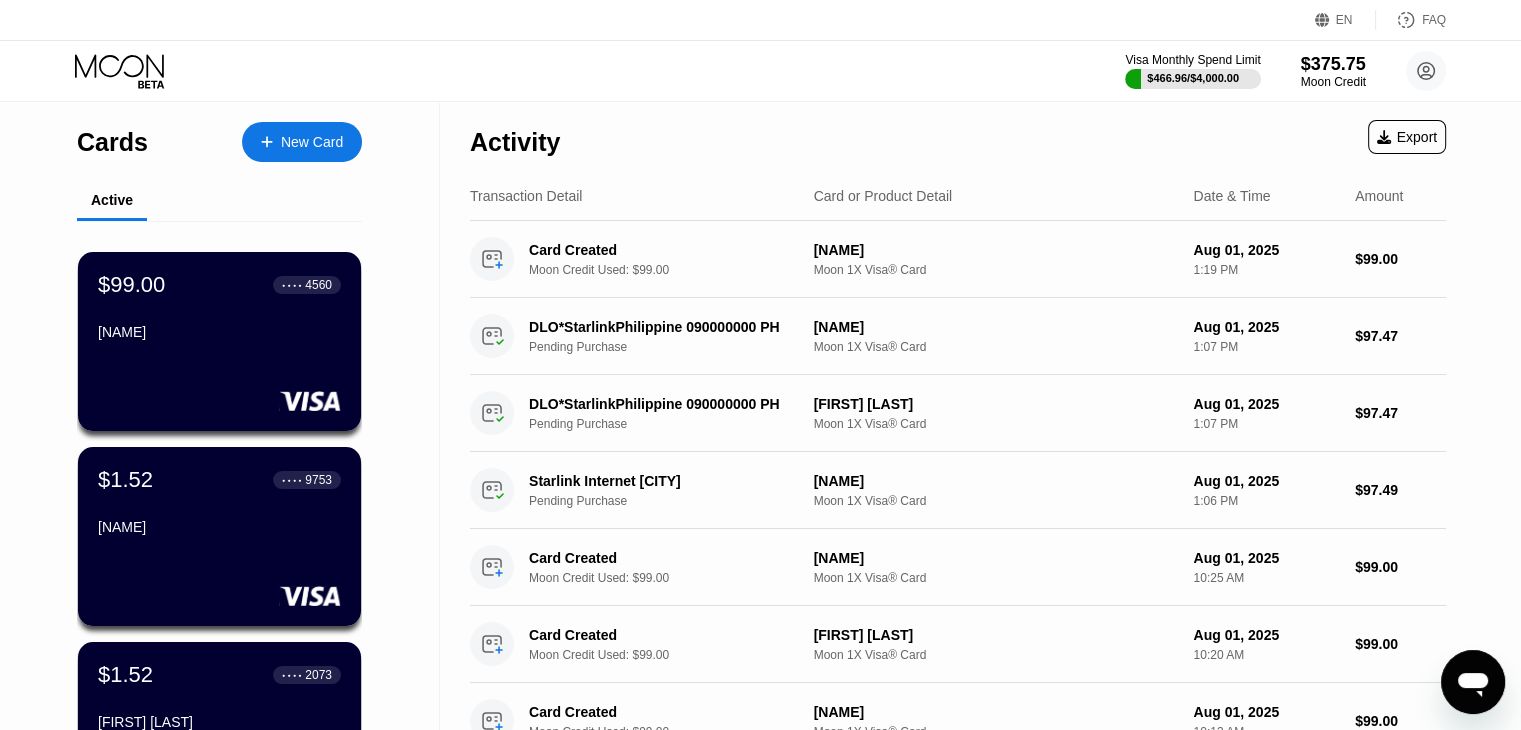 click on "New Card" at bounding box center [312, 142] 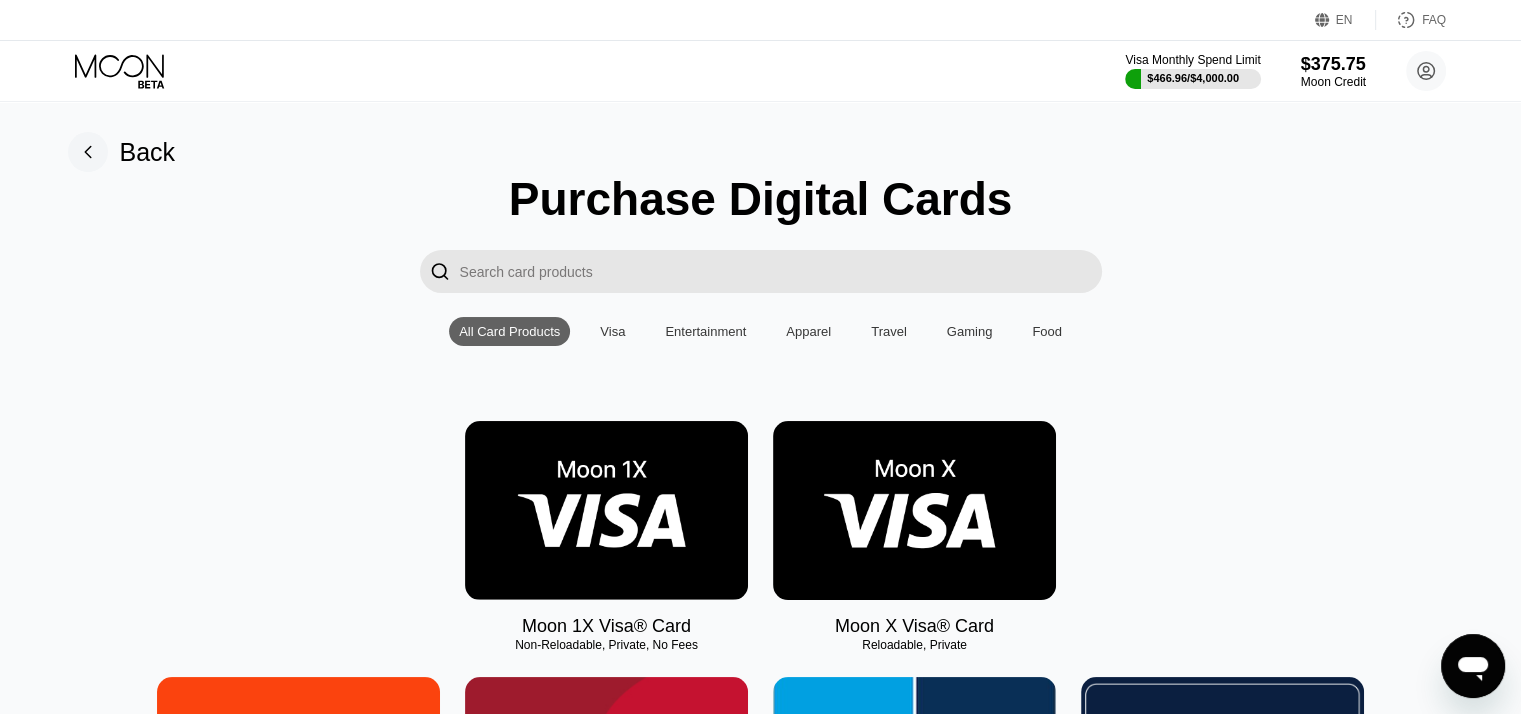 click at bounding box center [606, 510] 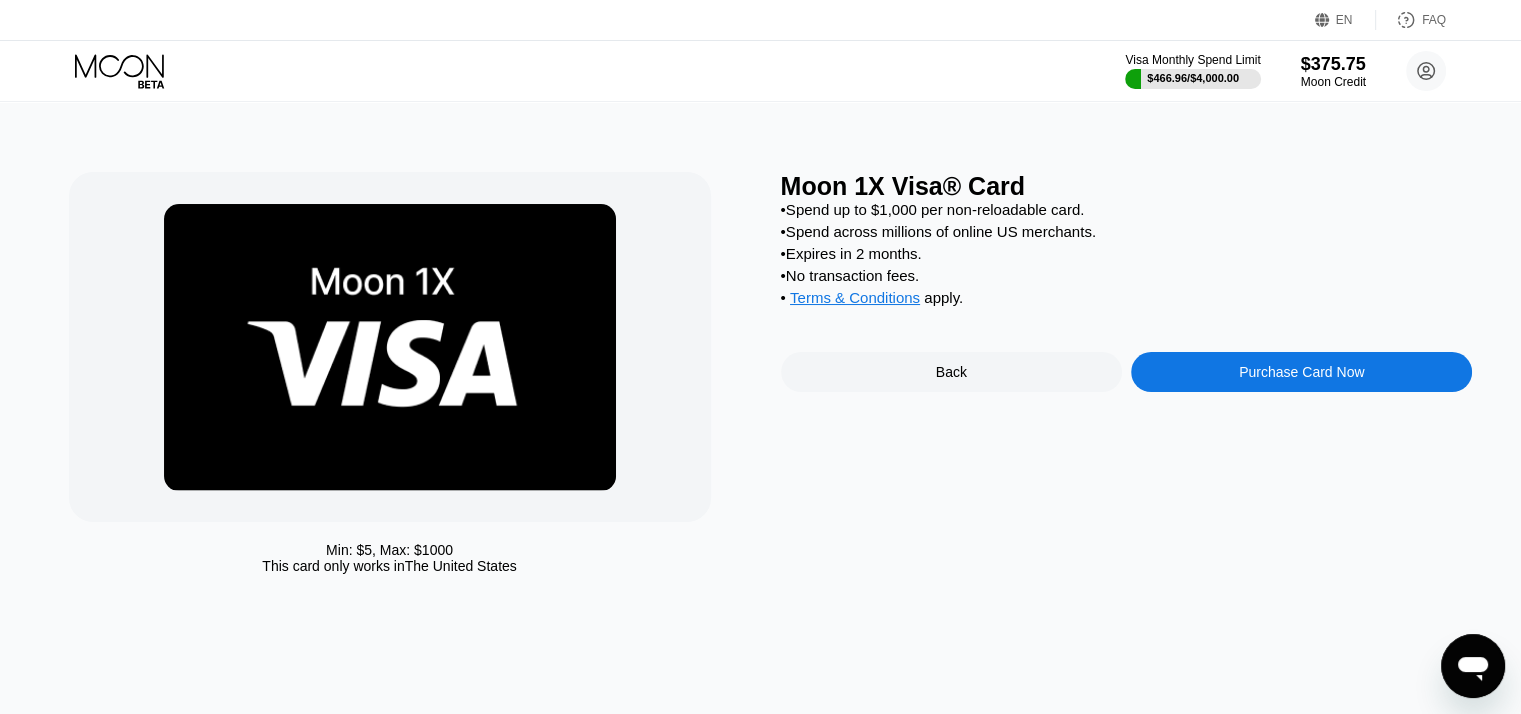click on "Purchase Card Now" at bounding box center [1301, 372] 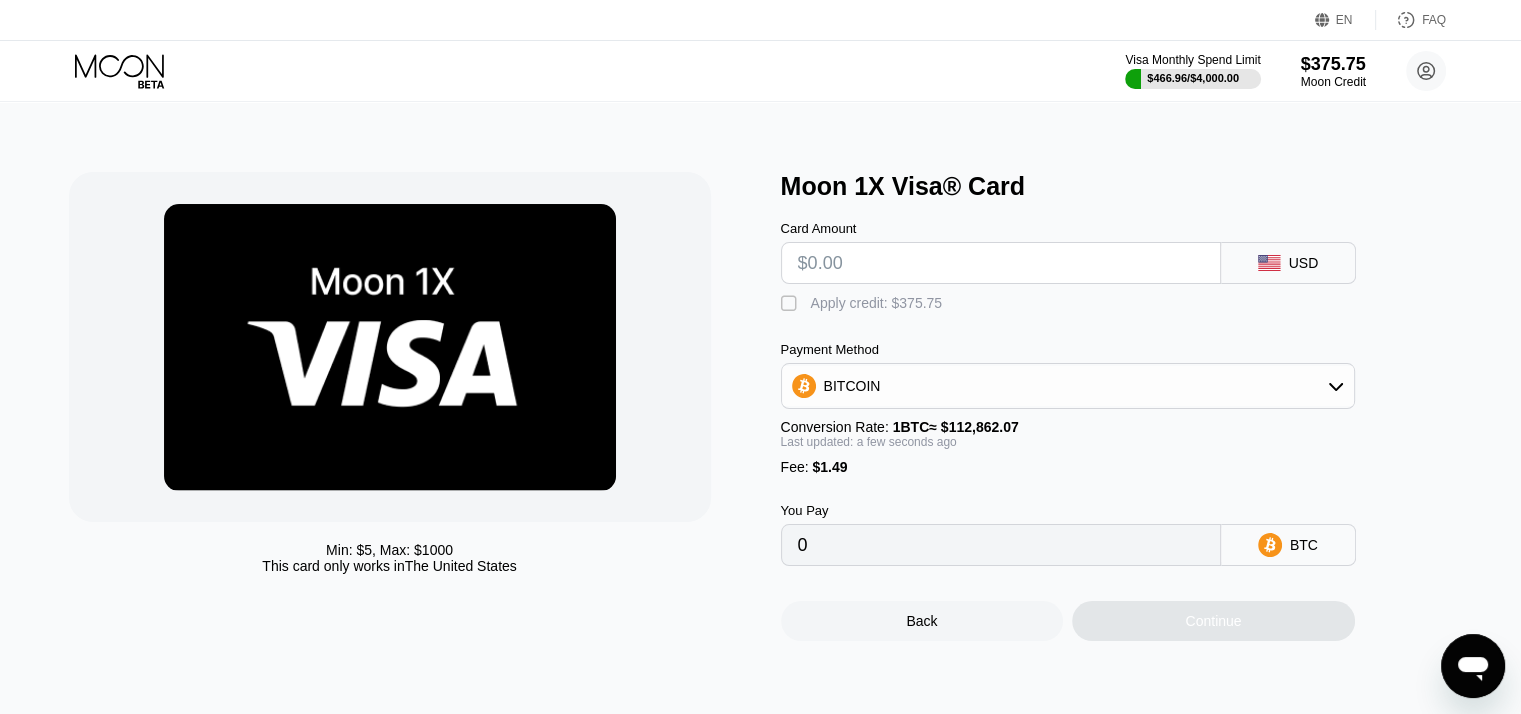click at bounding box center (1001, 263) 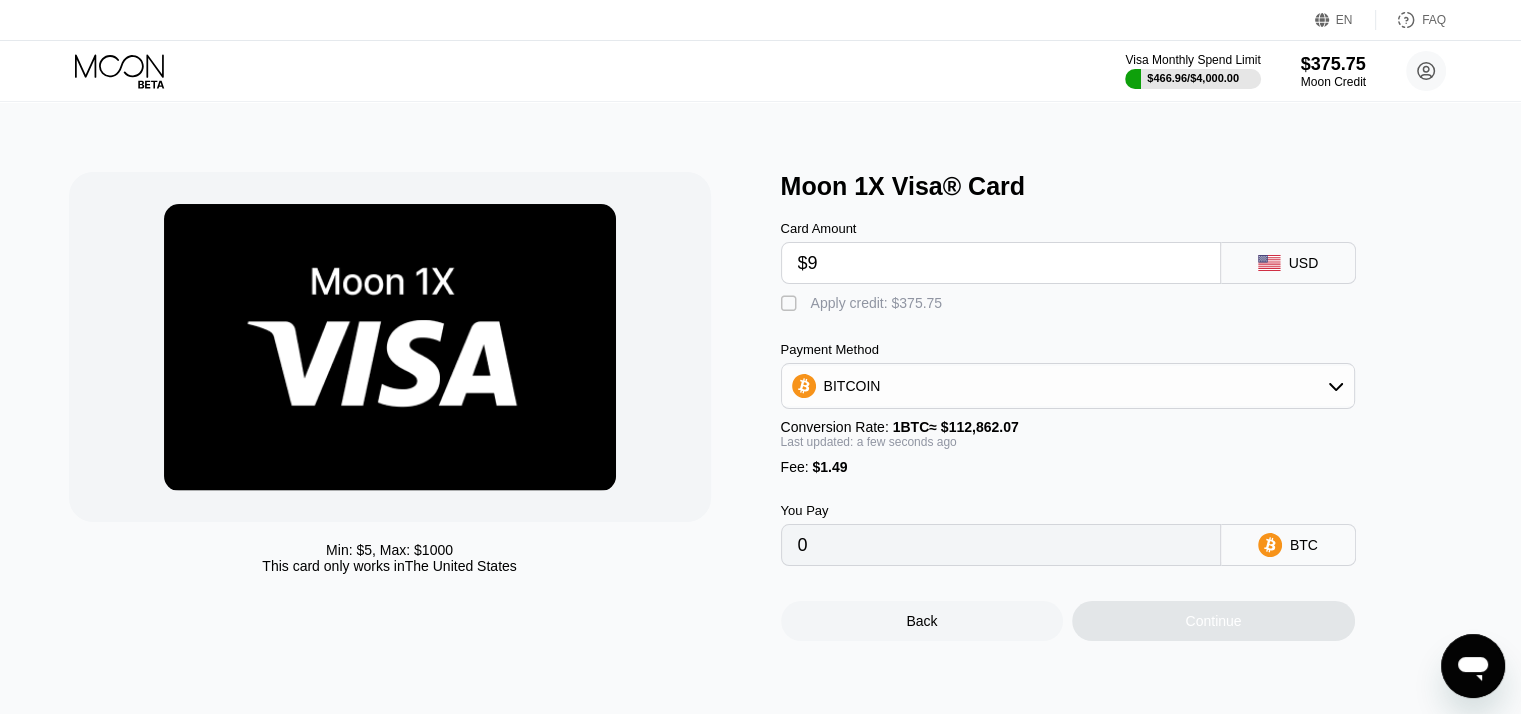 type on "$99" 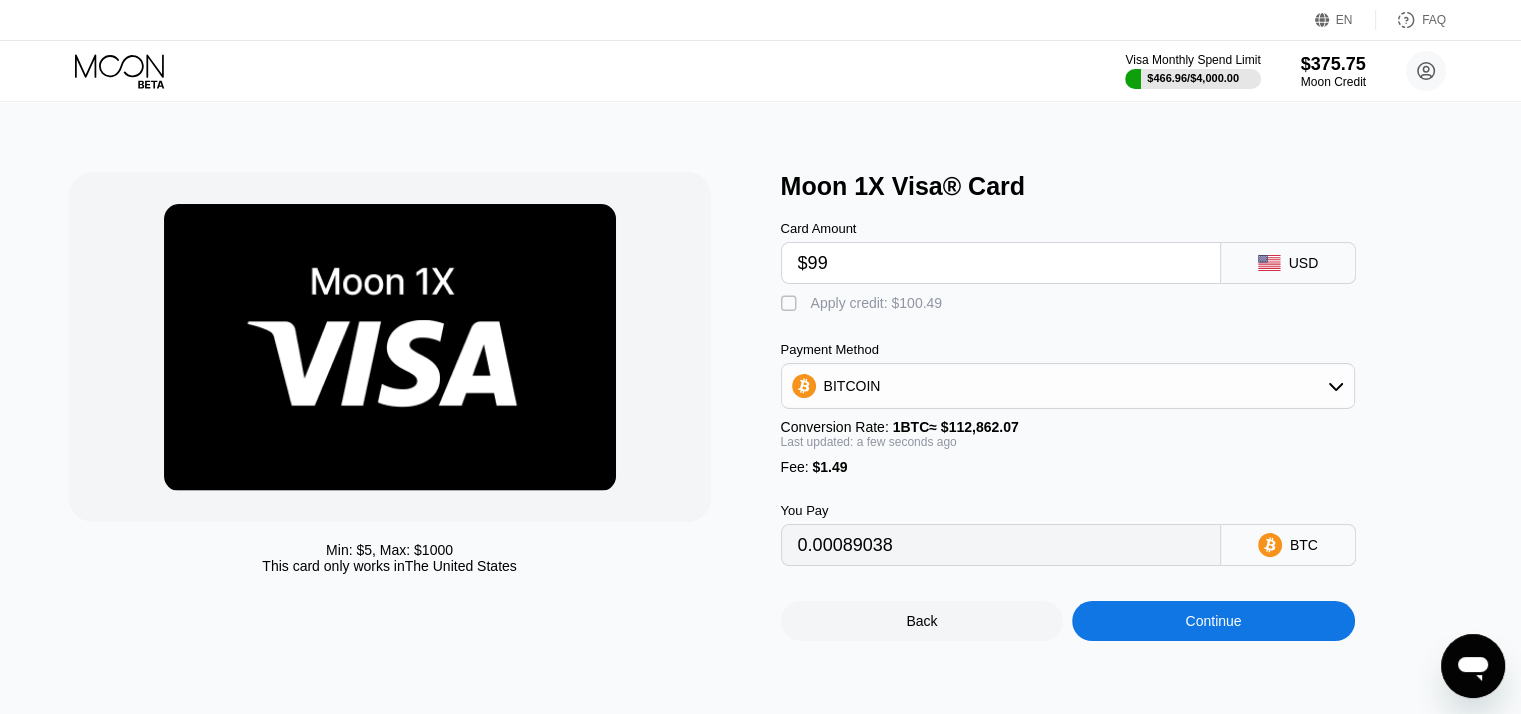 type on "0.00089038" 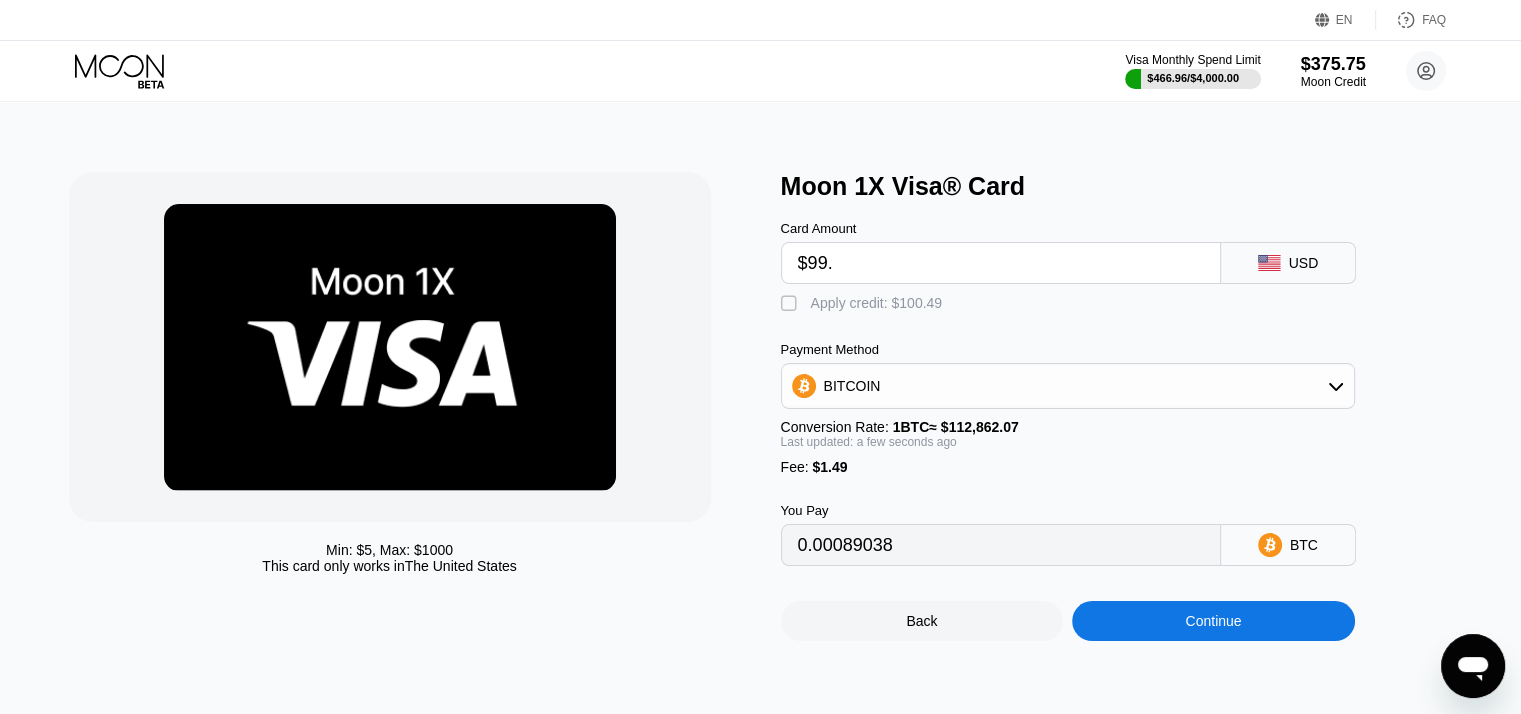 type on "$99.5" 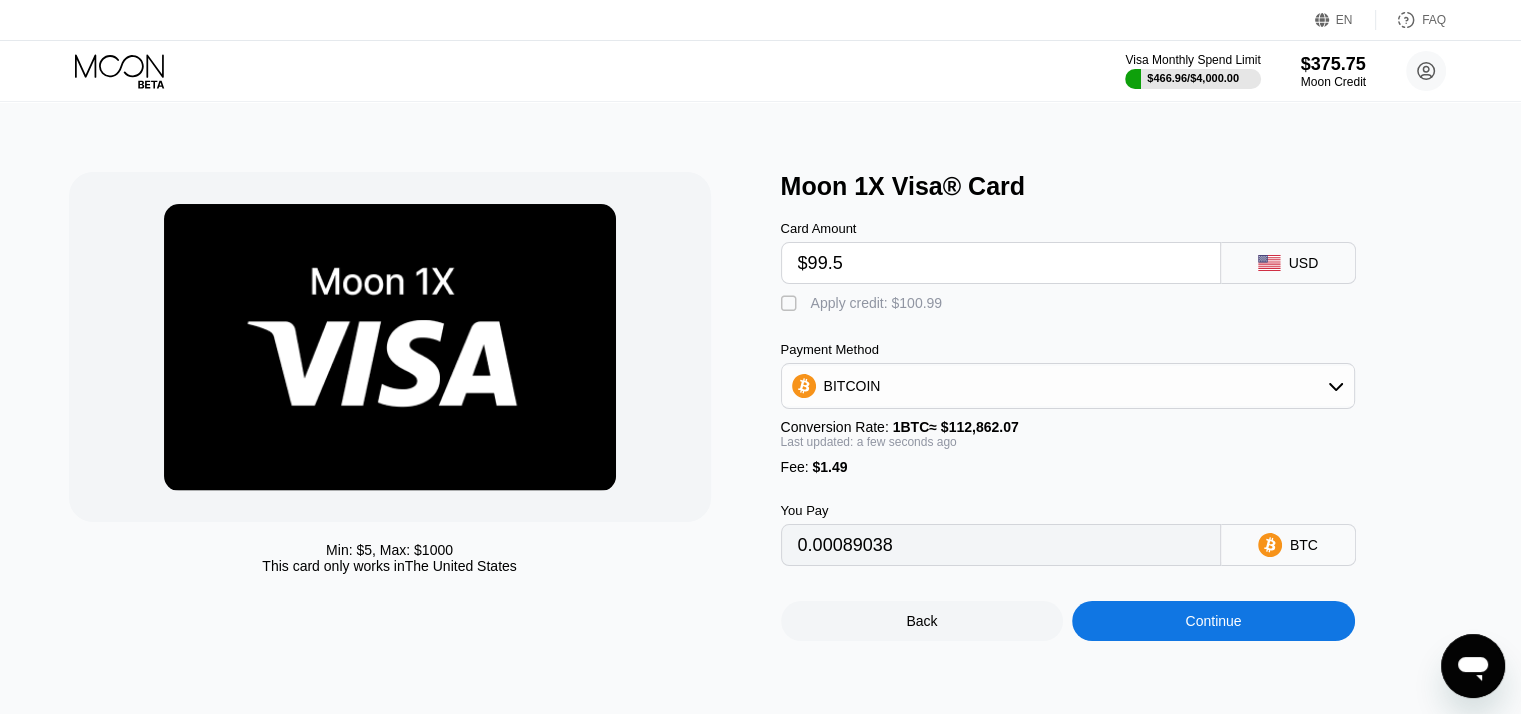 type on "0.00089481" 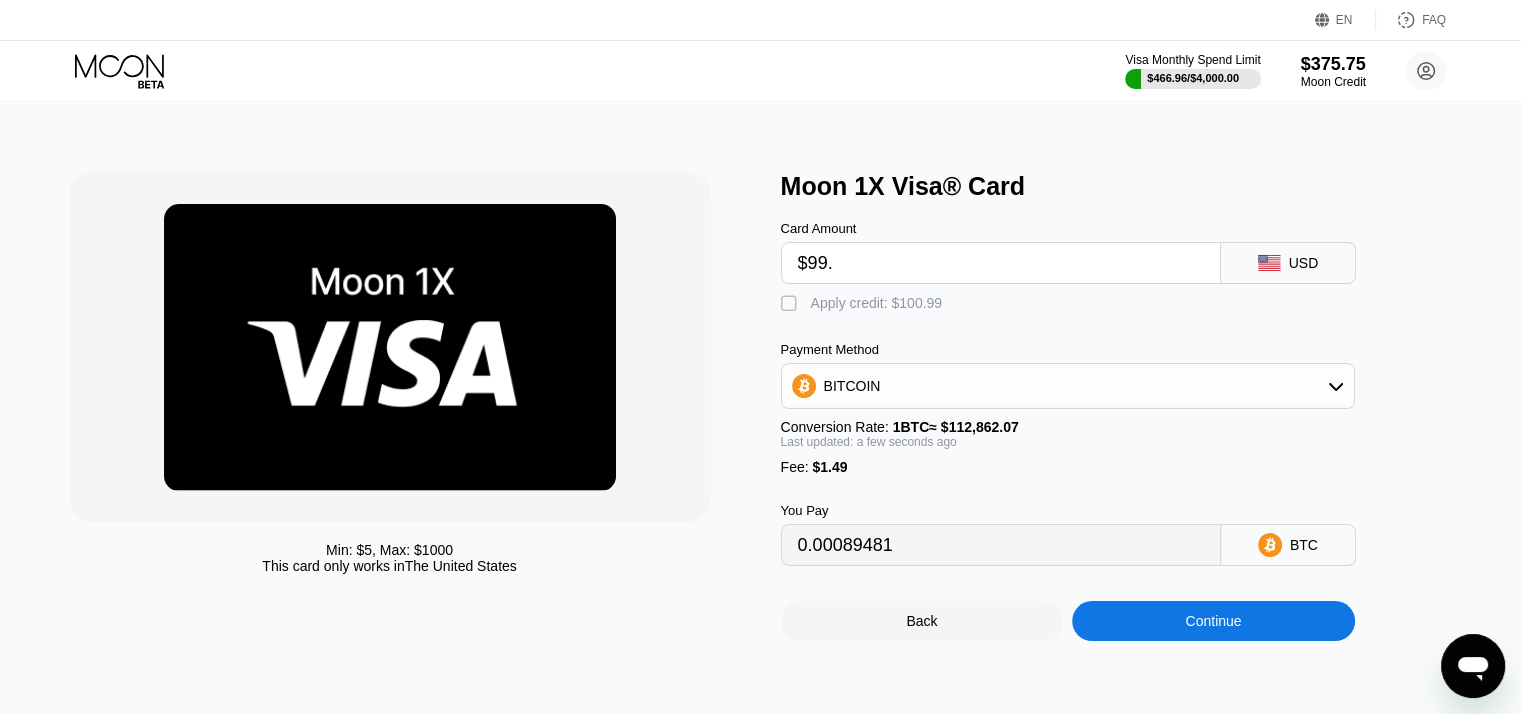 type on "$99" 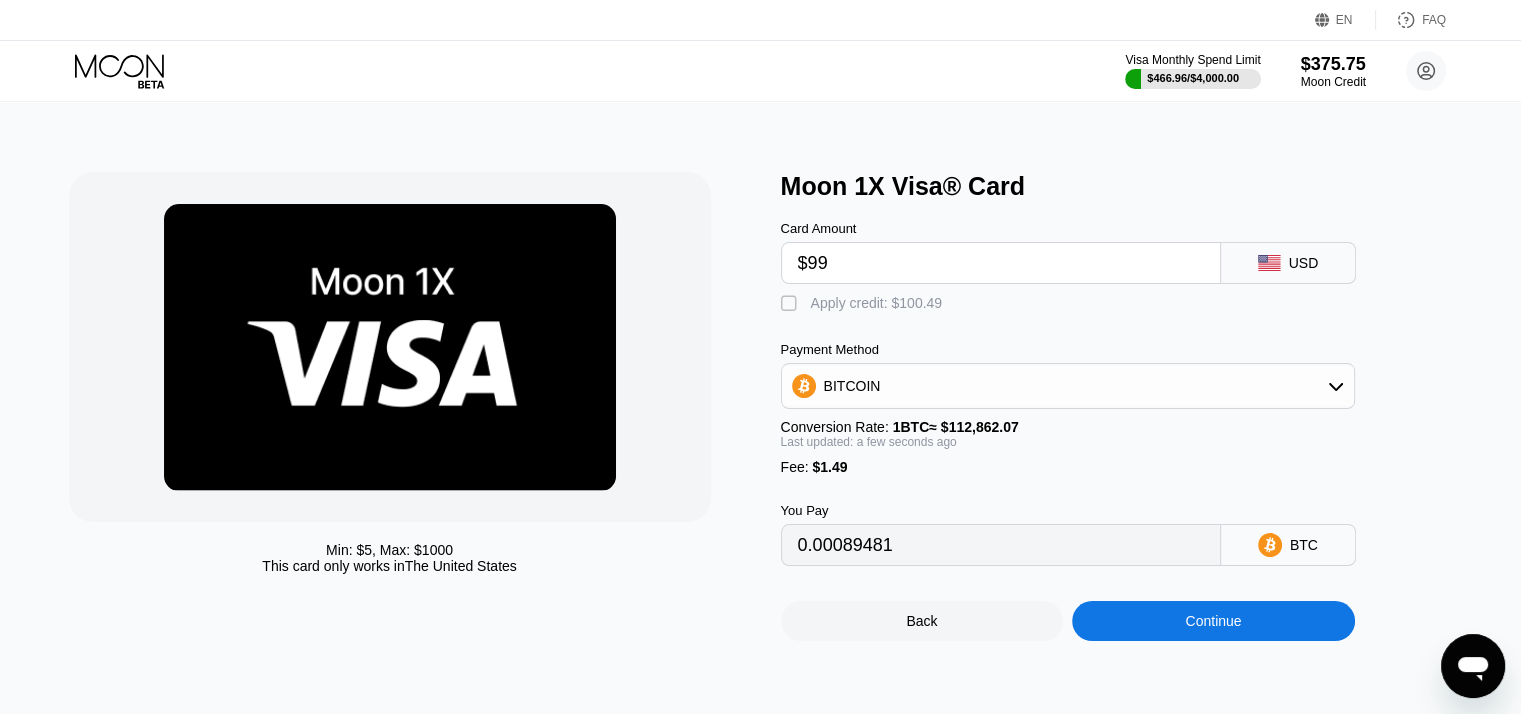 type on "0.00089038" 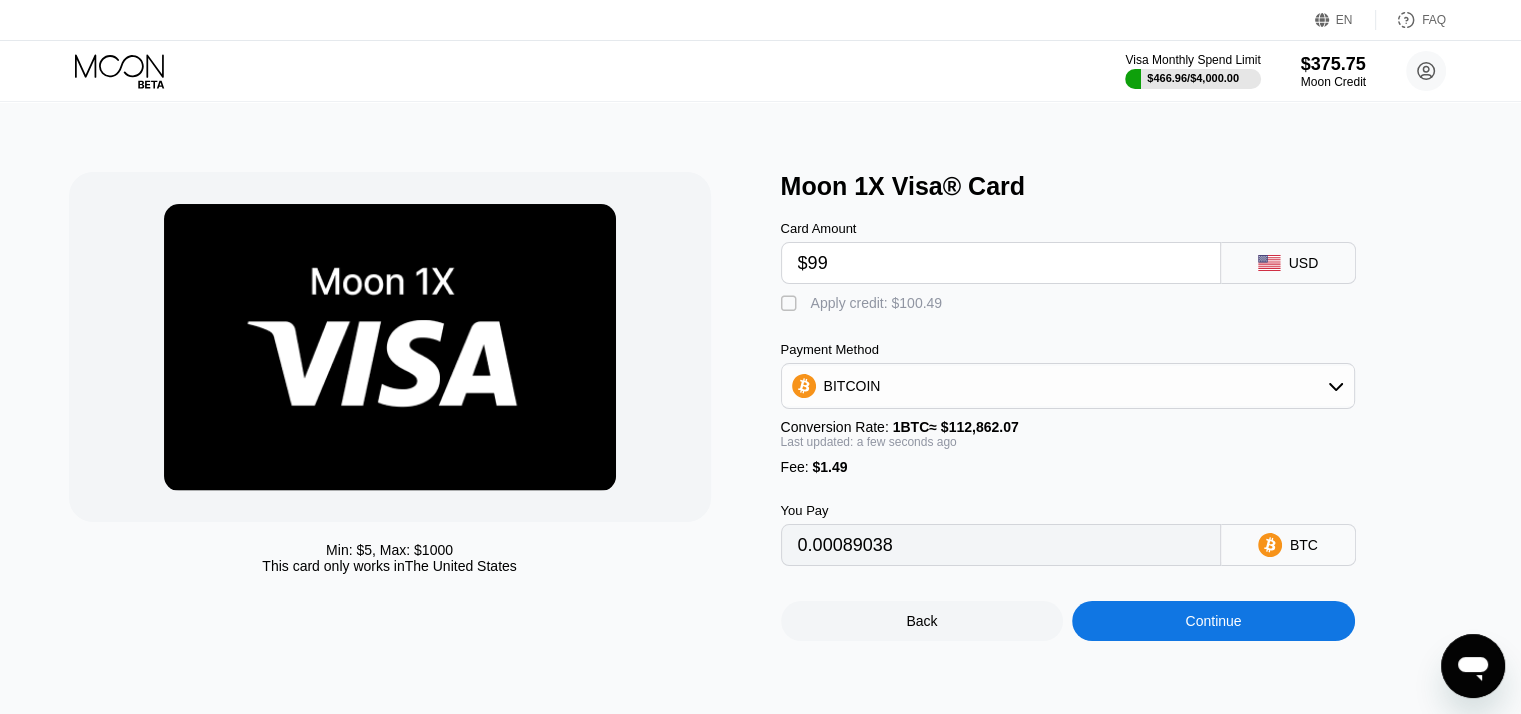 type on "$99" 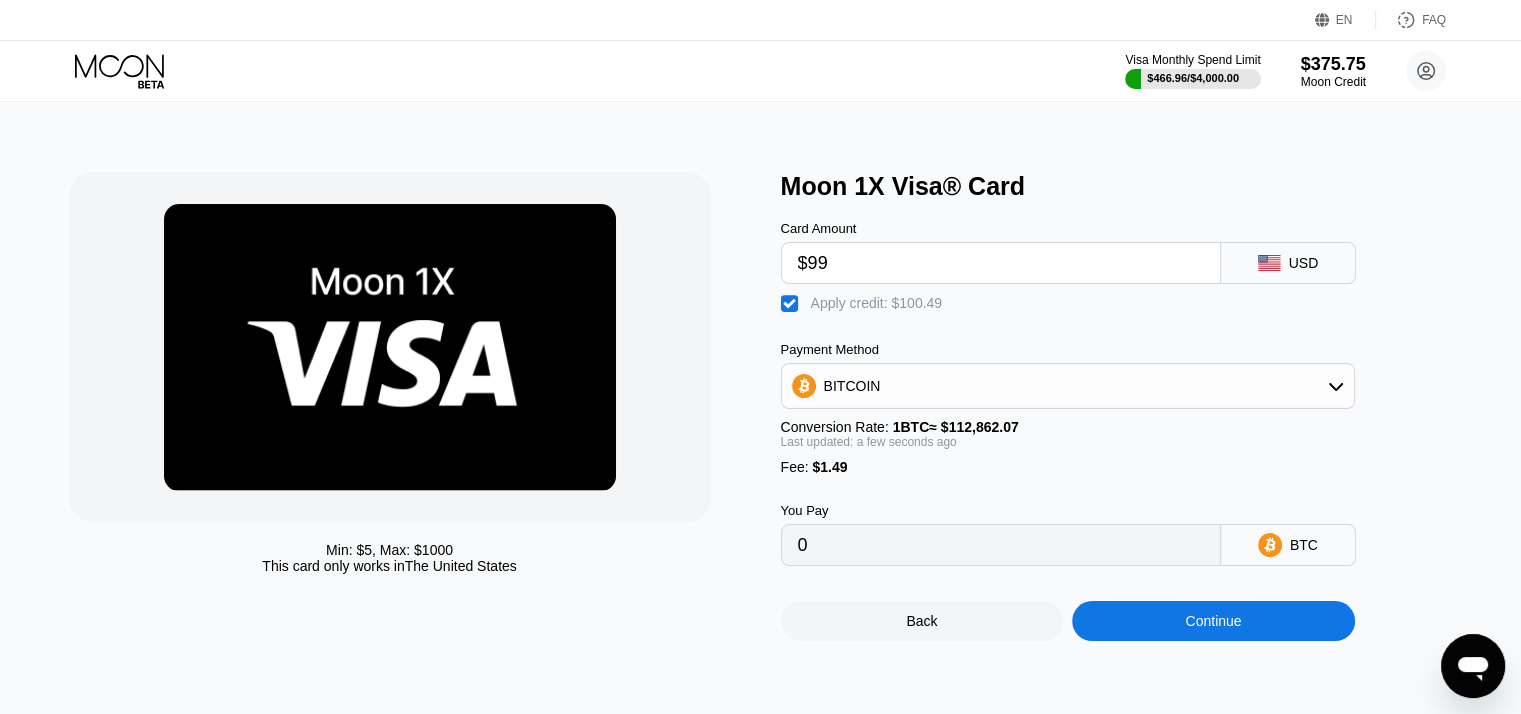 click on "Continue" at bounding box center (1213, 621) 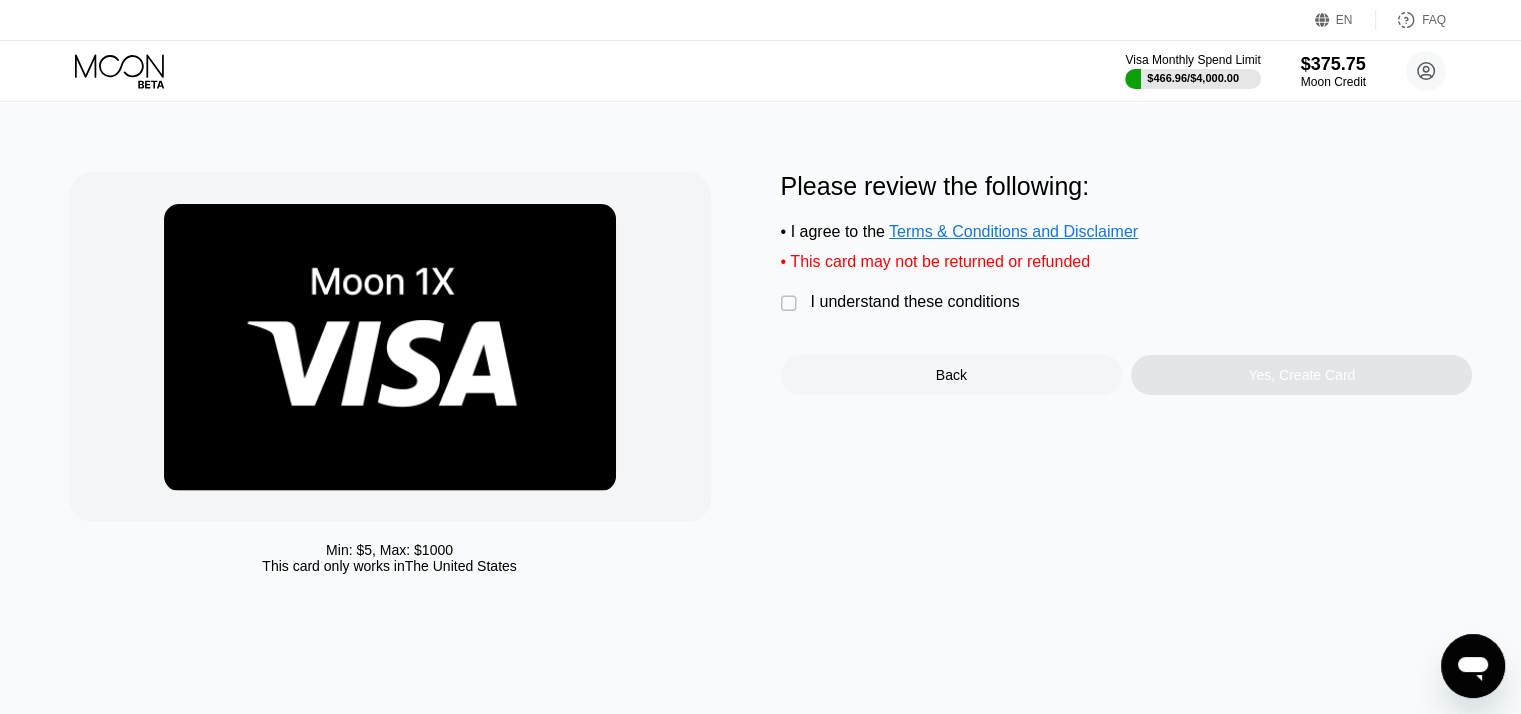 click on "I understand these conditions" at bounding box center (915, 302) 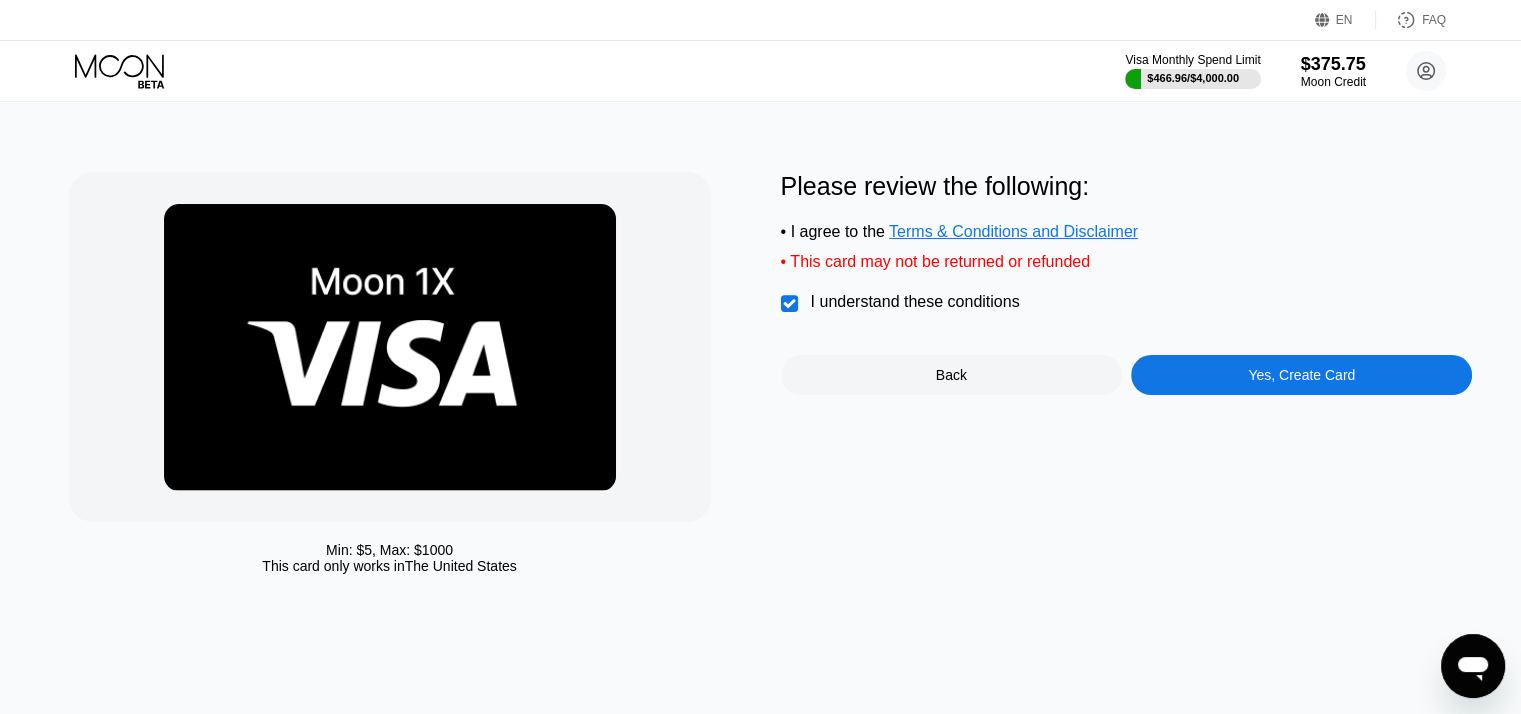 click on "Yes, Create Card" at bounding box center [1301, 375] 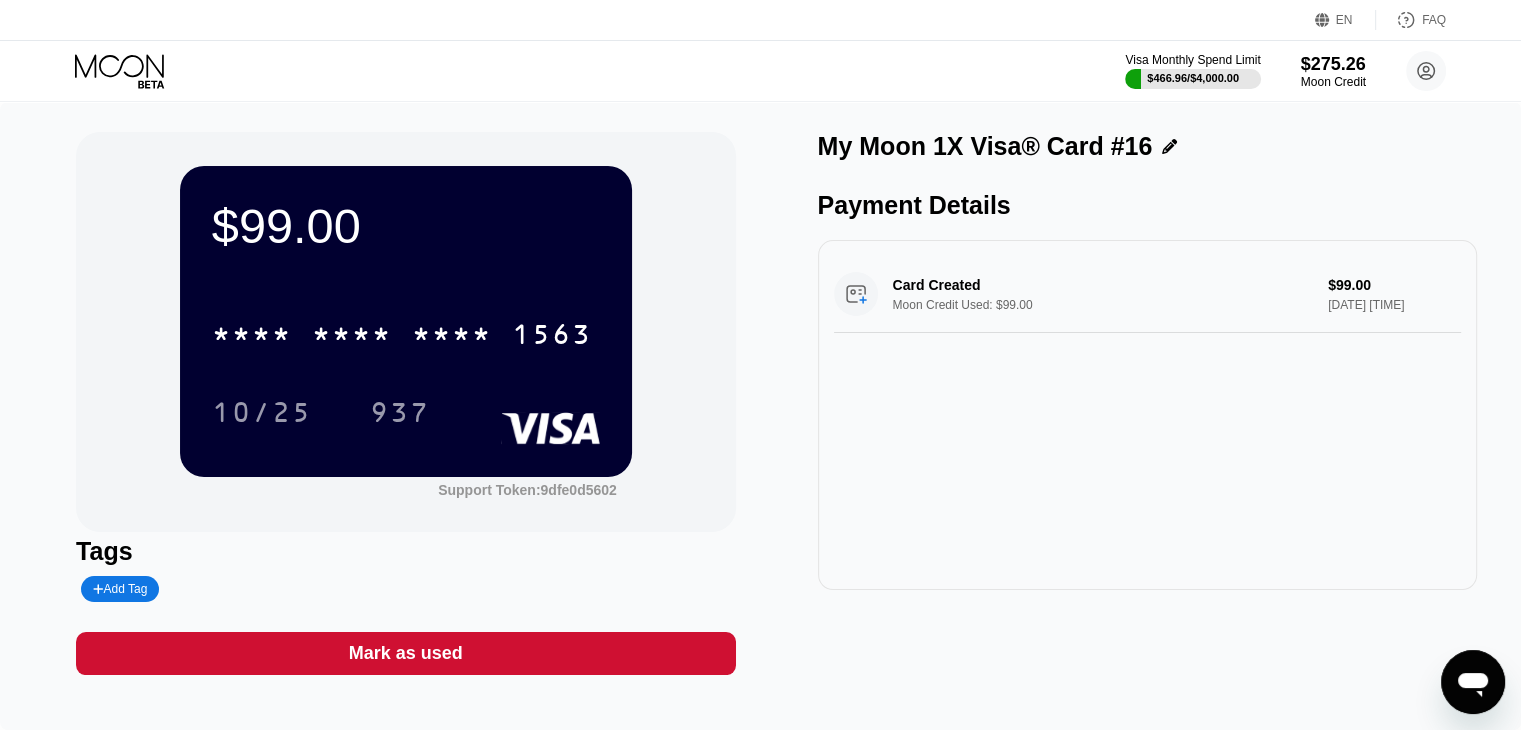 click at bounding box center [1164, 146] 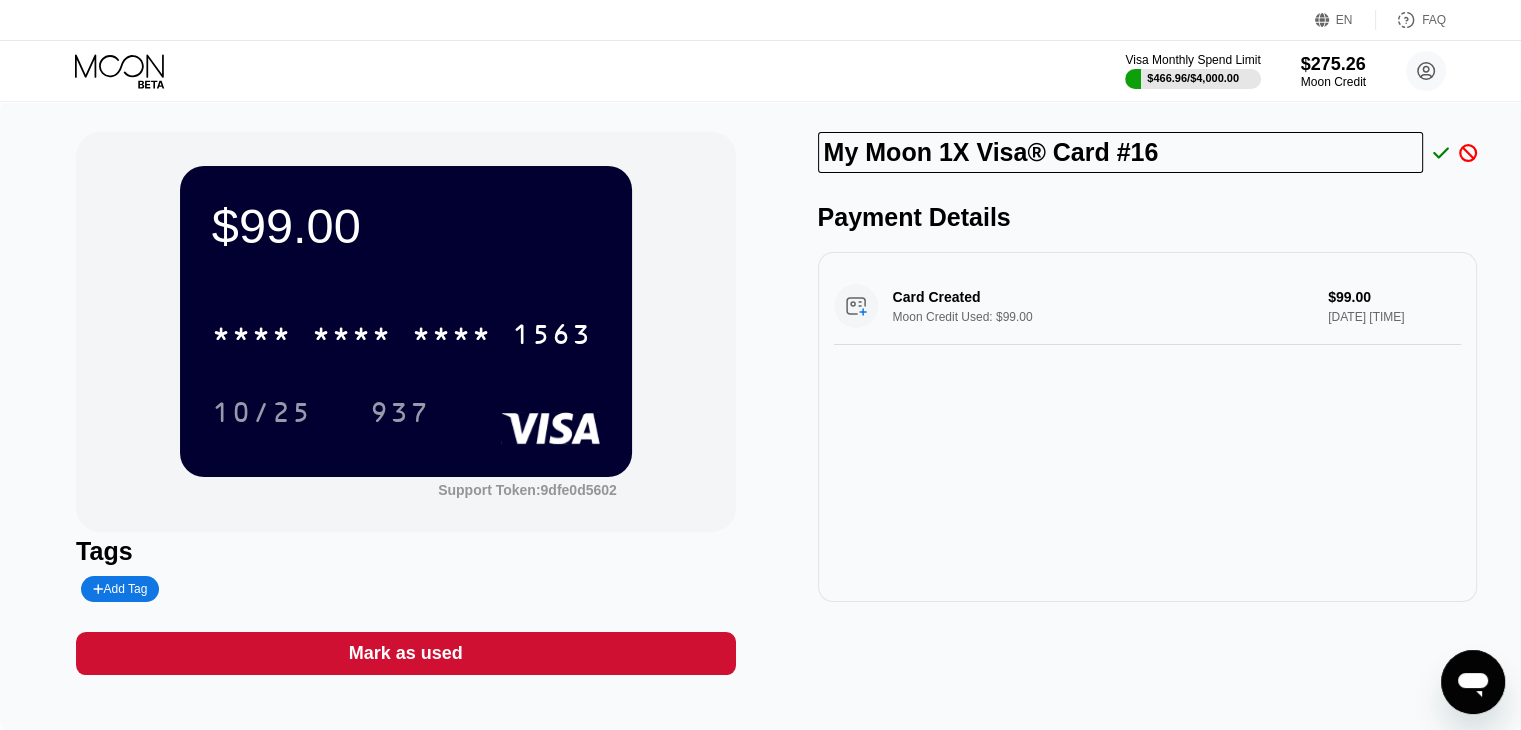 drag, startPoint x: 1174, startPoint y: 153, endPoint x: 766, endPoint y: 195, distance: 410.15607 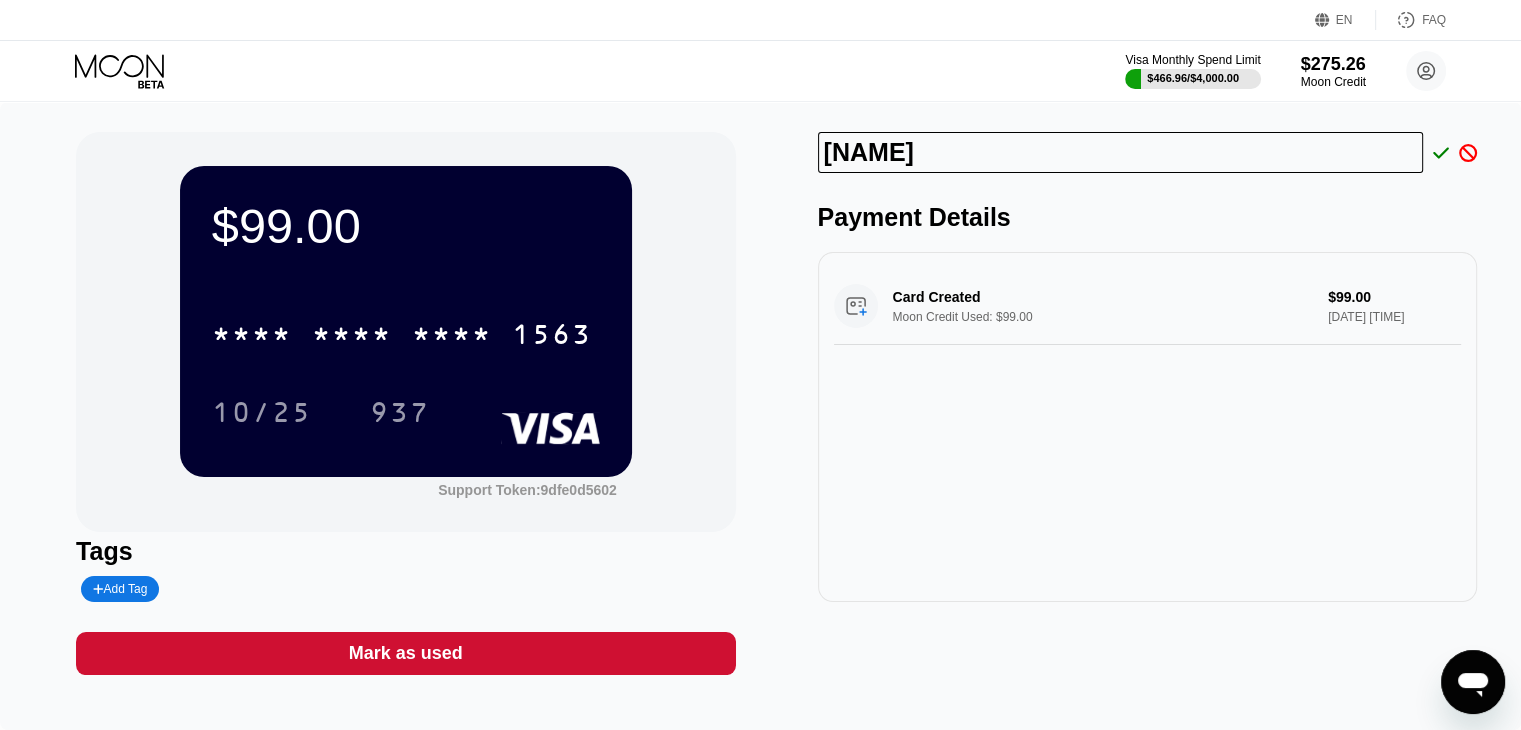 type on "[NAME]" 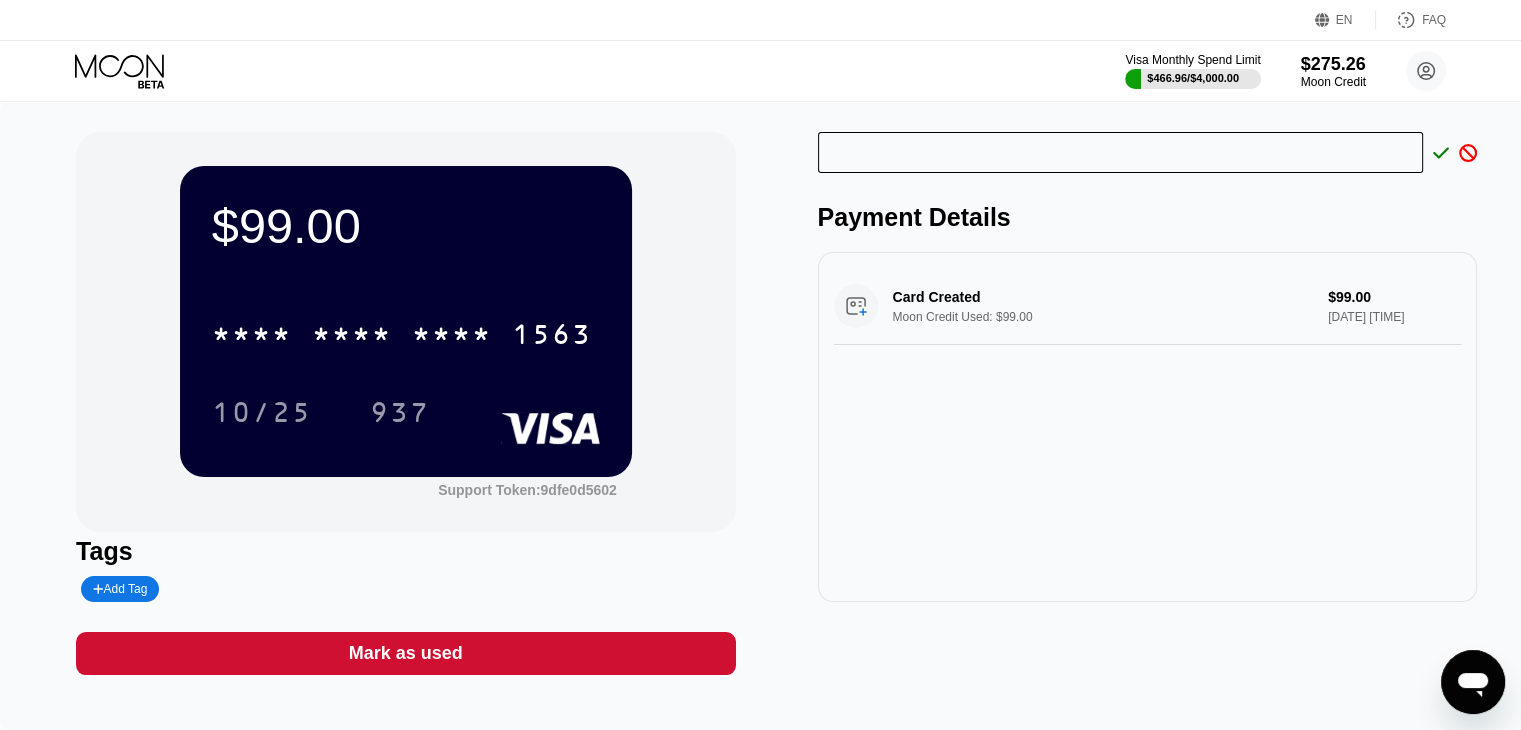 type on "M" 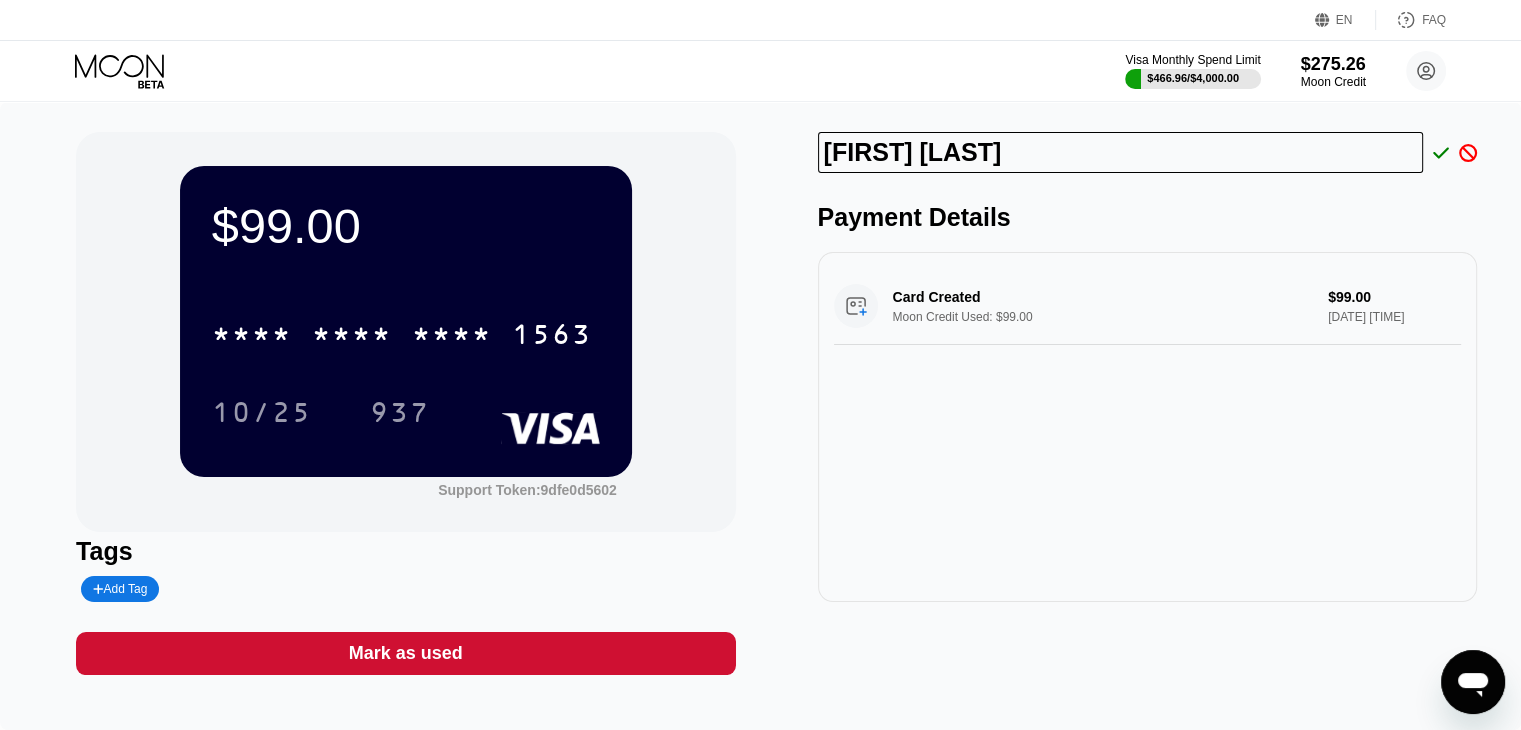 type on "[FIRST] [LAST]" 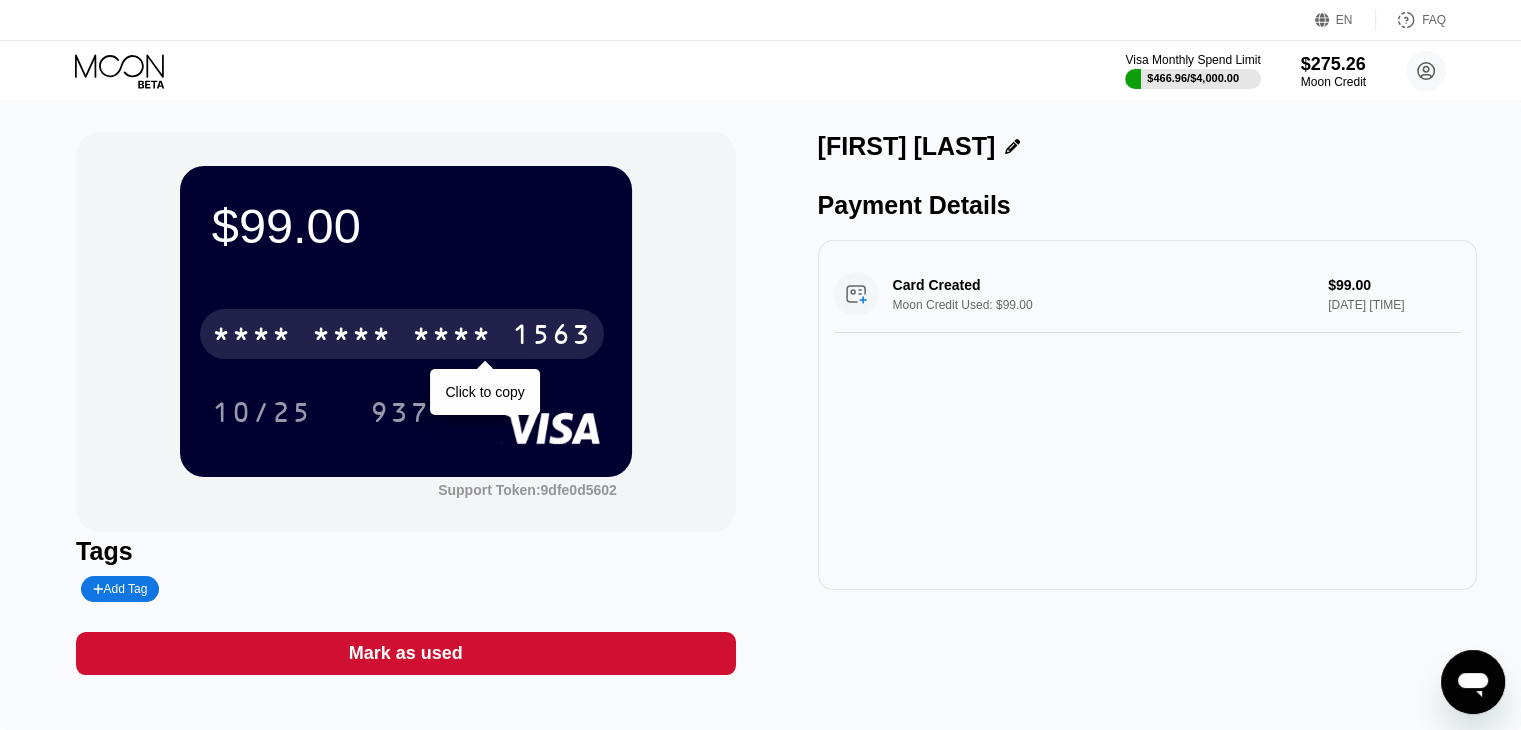 click on "1563" at bounding box center [552, 337] 